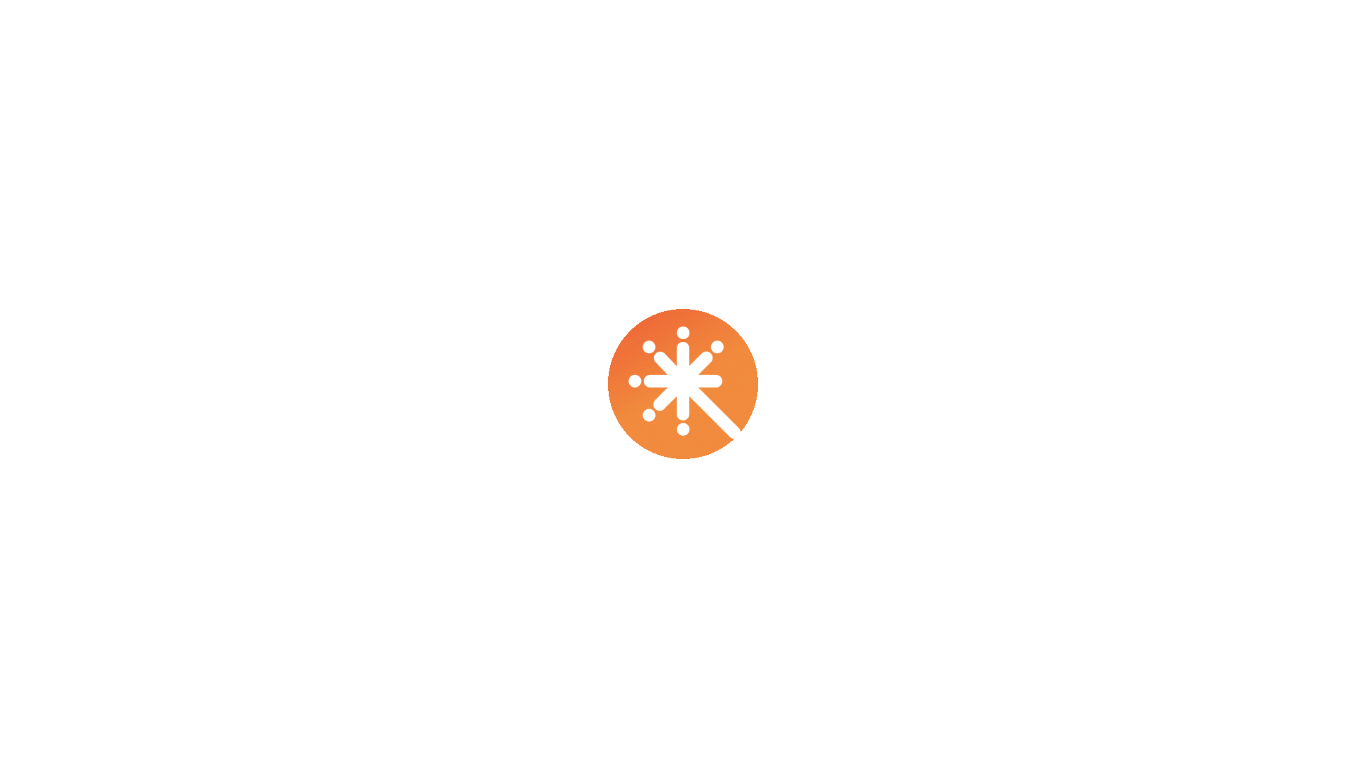 scroll, scrollTop: 0, scrollLeft: 0, axis: both 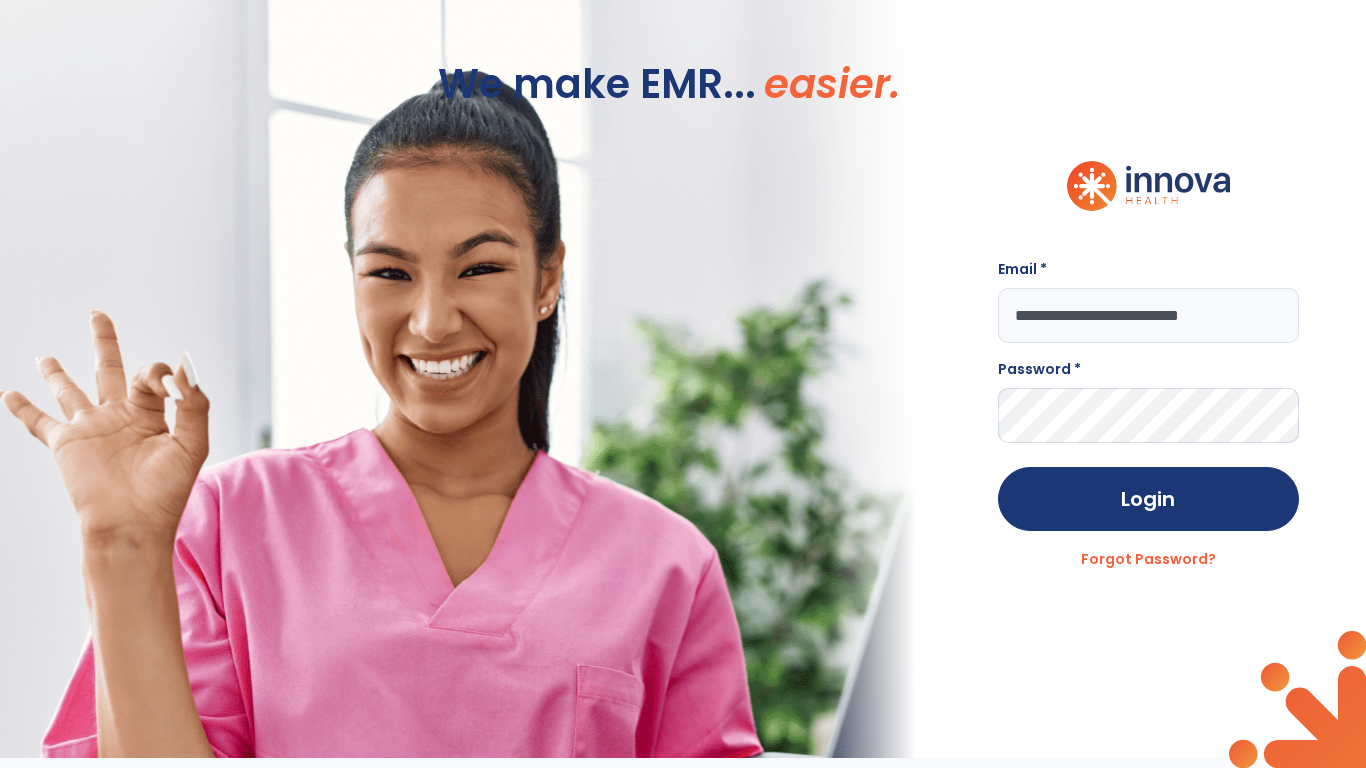 type on "**********" 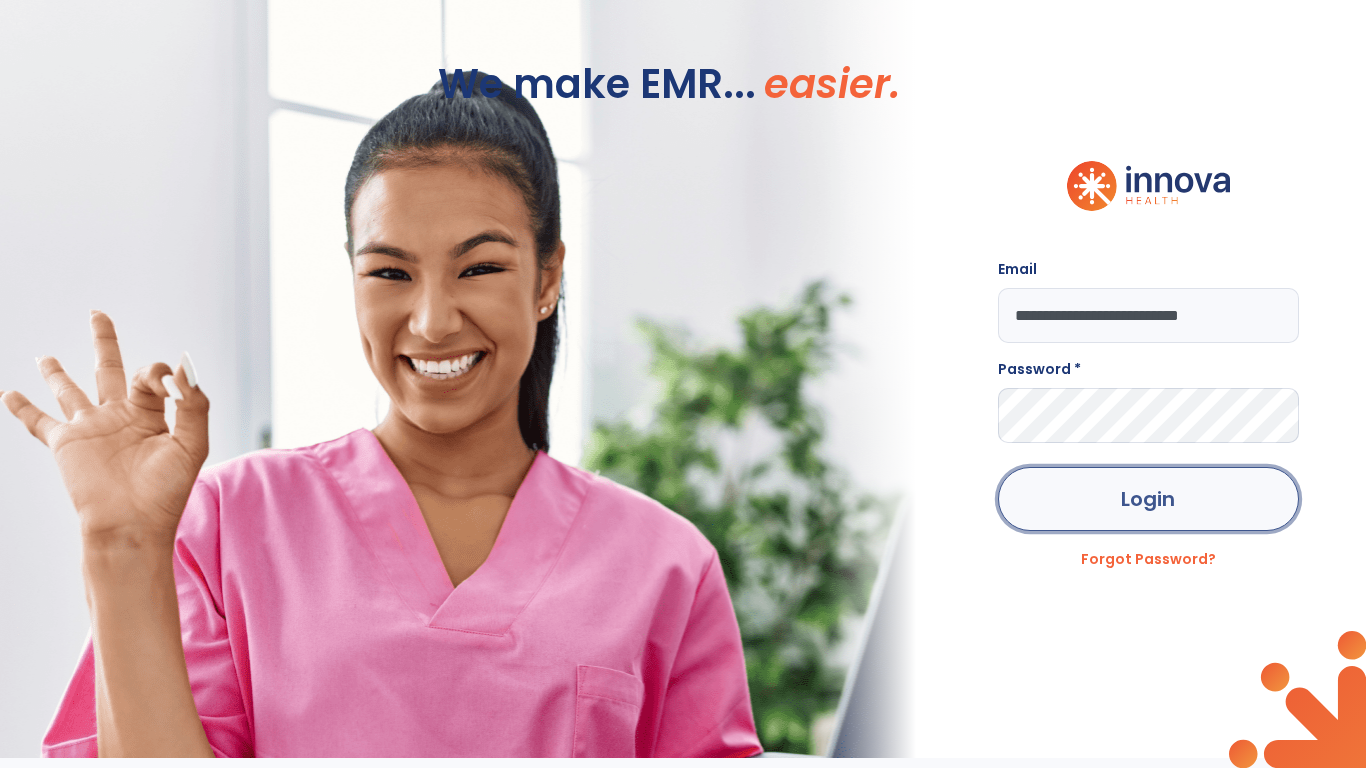 click on "Login" 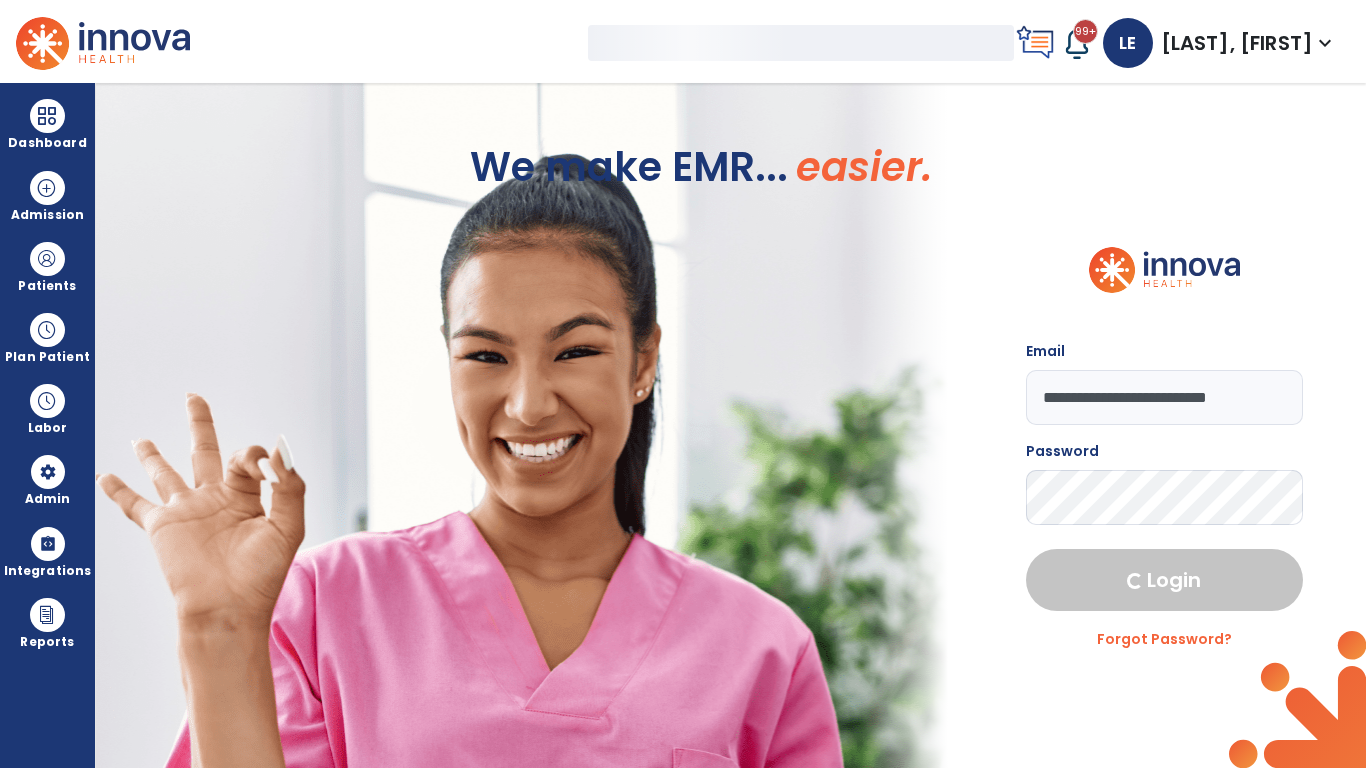 select on "***" 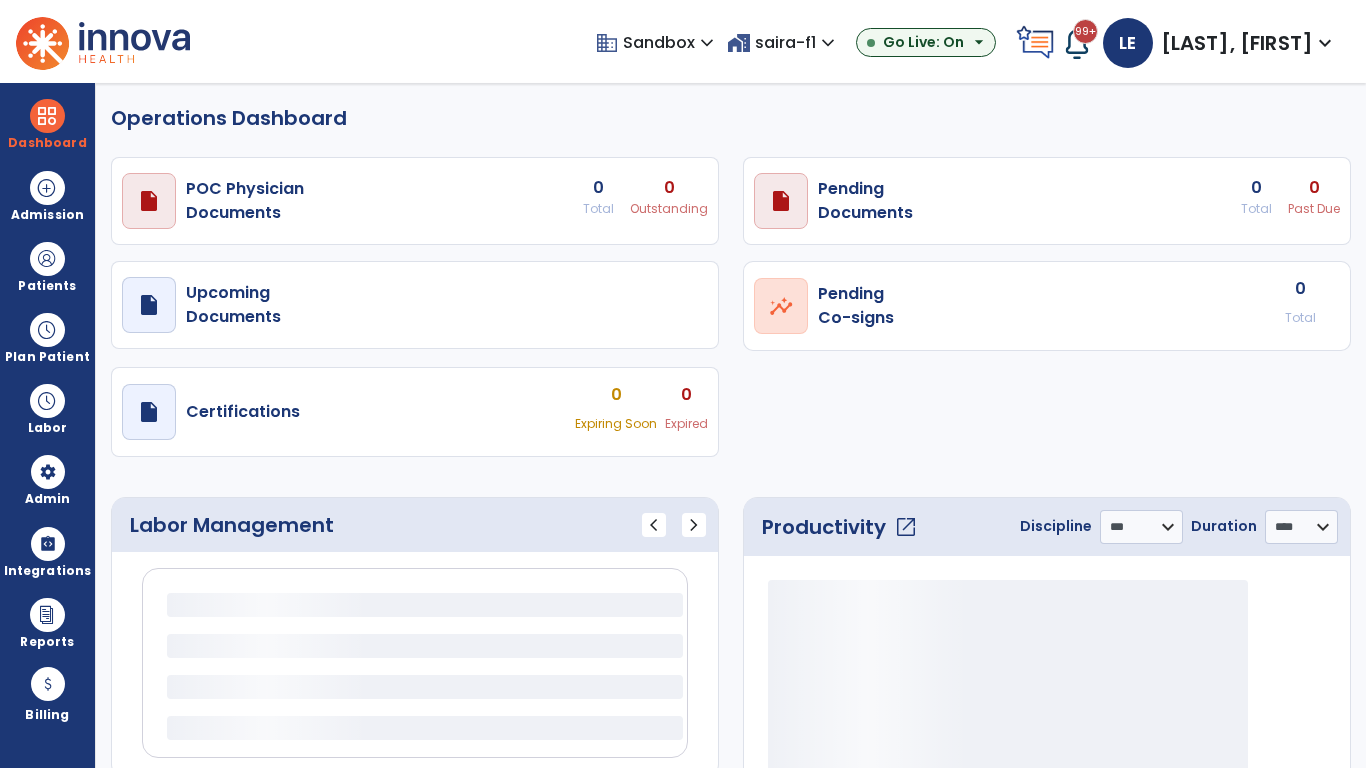 select on "***" 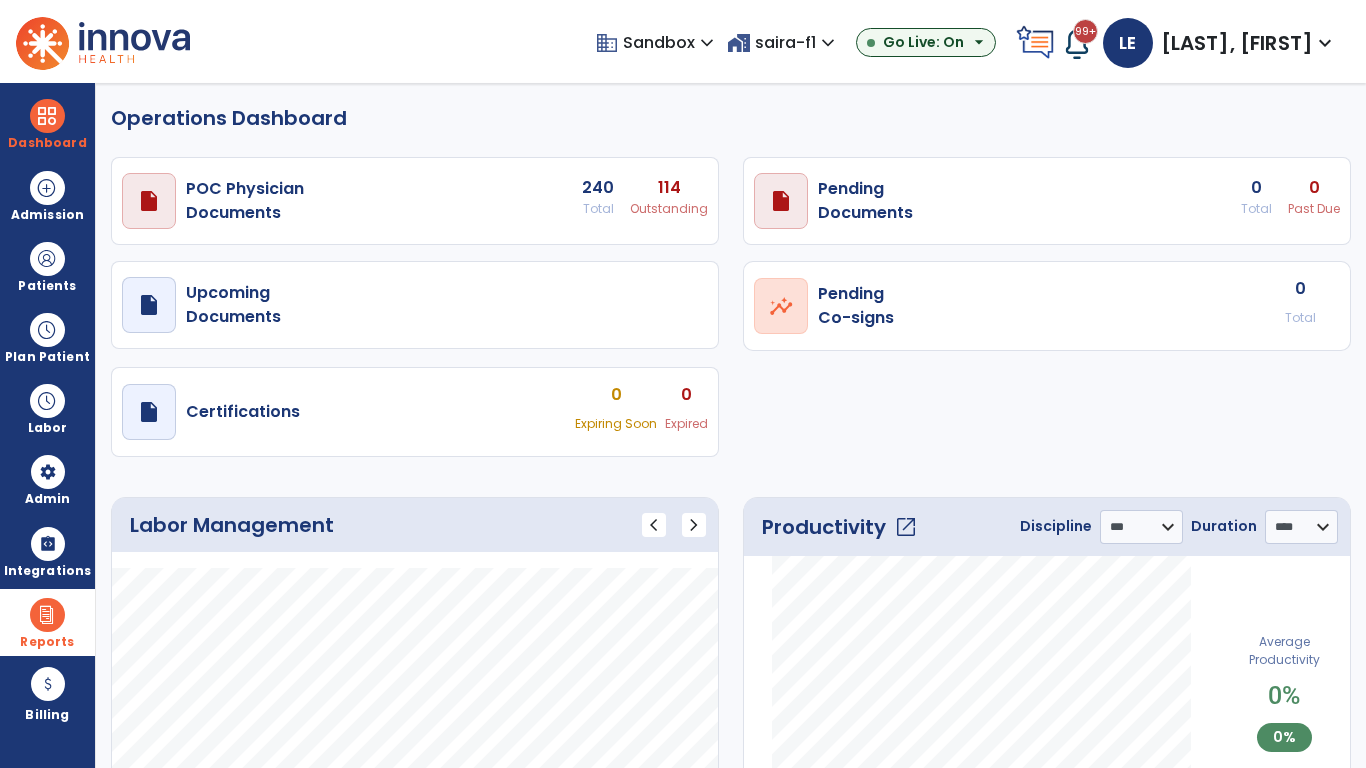 click at bounding box center (47, 615) 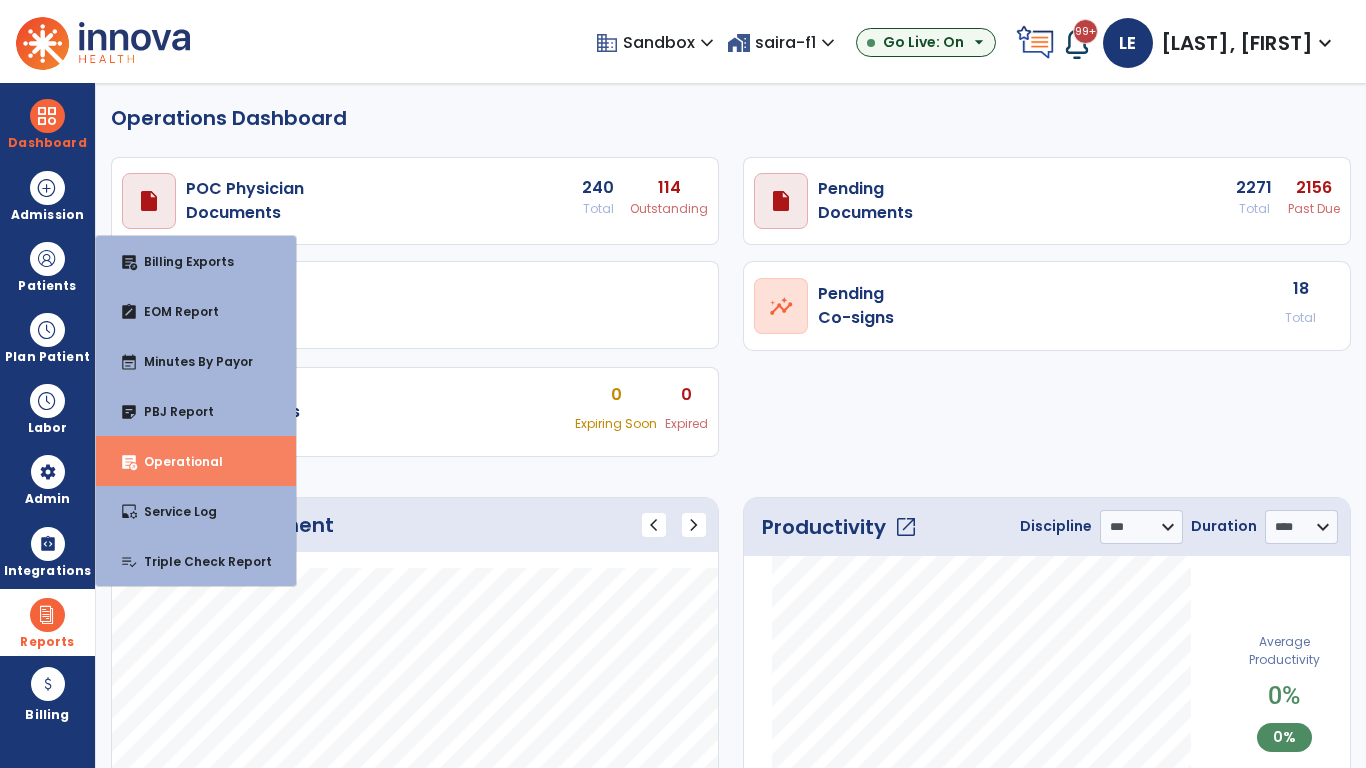 click on "Operational" at bounding box center [175, 461] 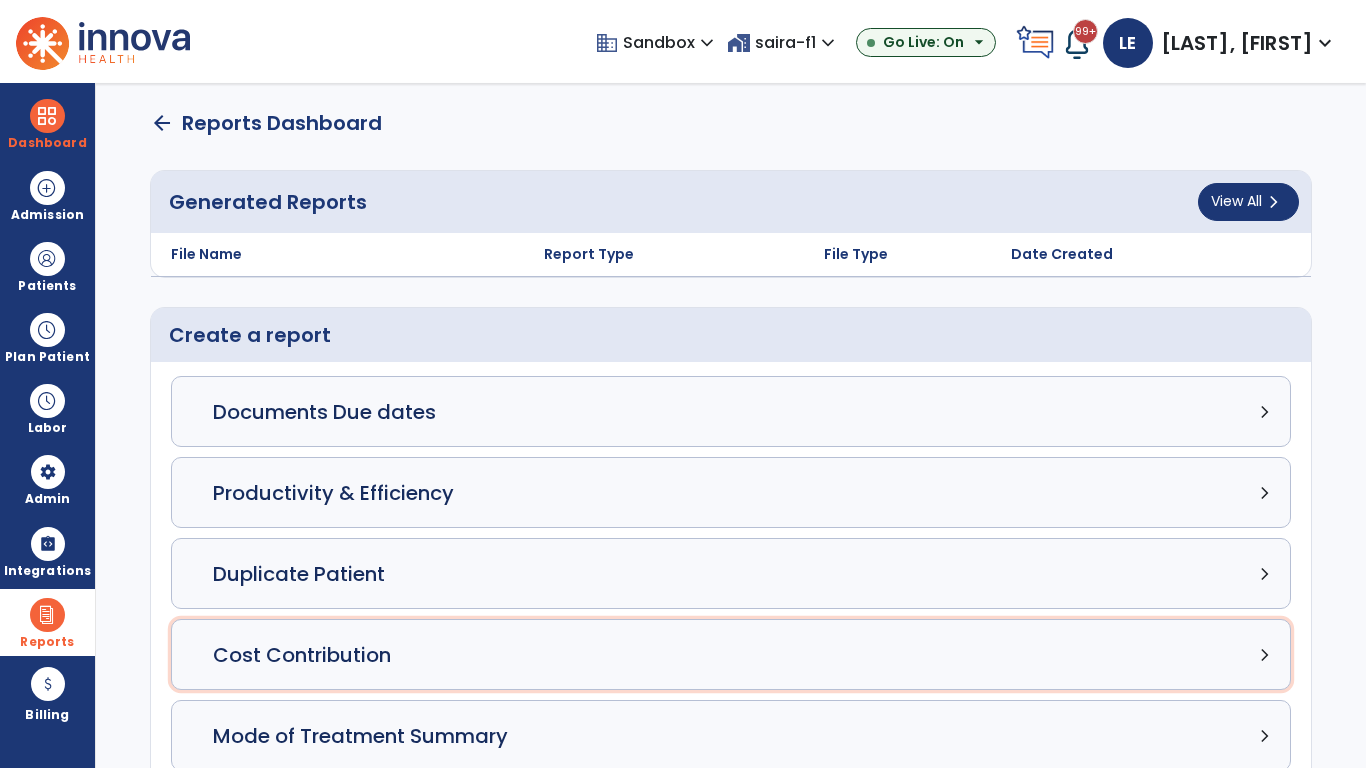click on "Cost Contribution chevron_right" 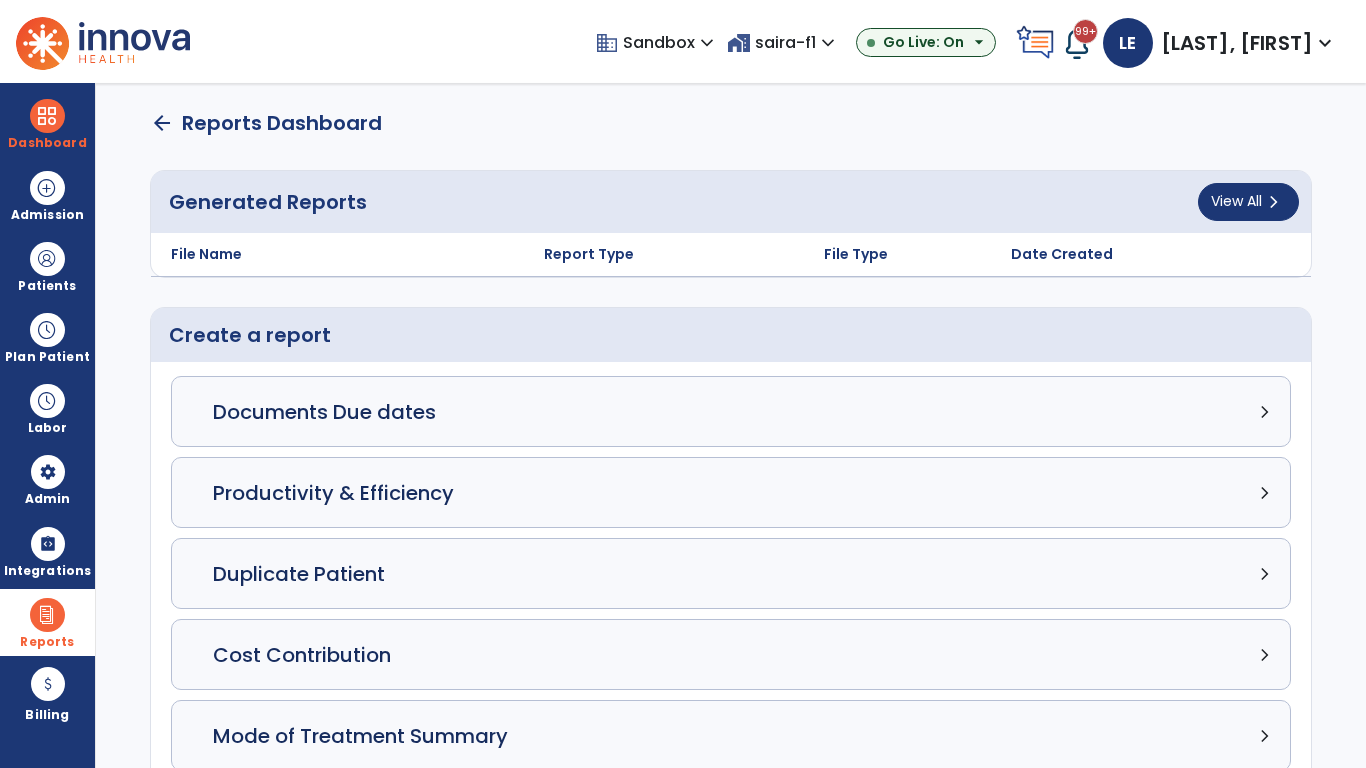 select on "*****" 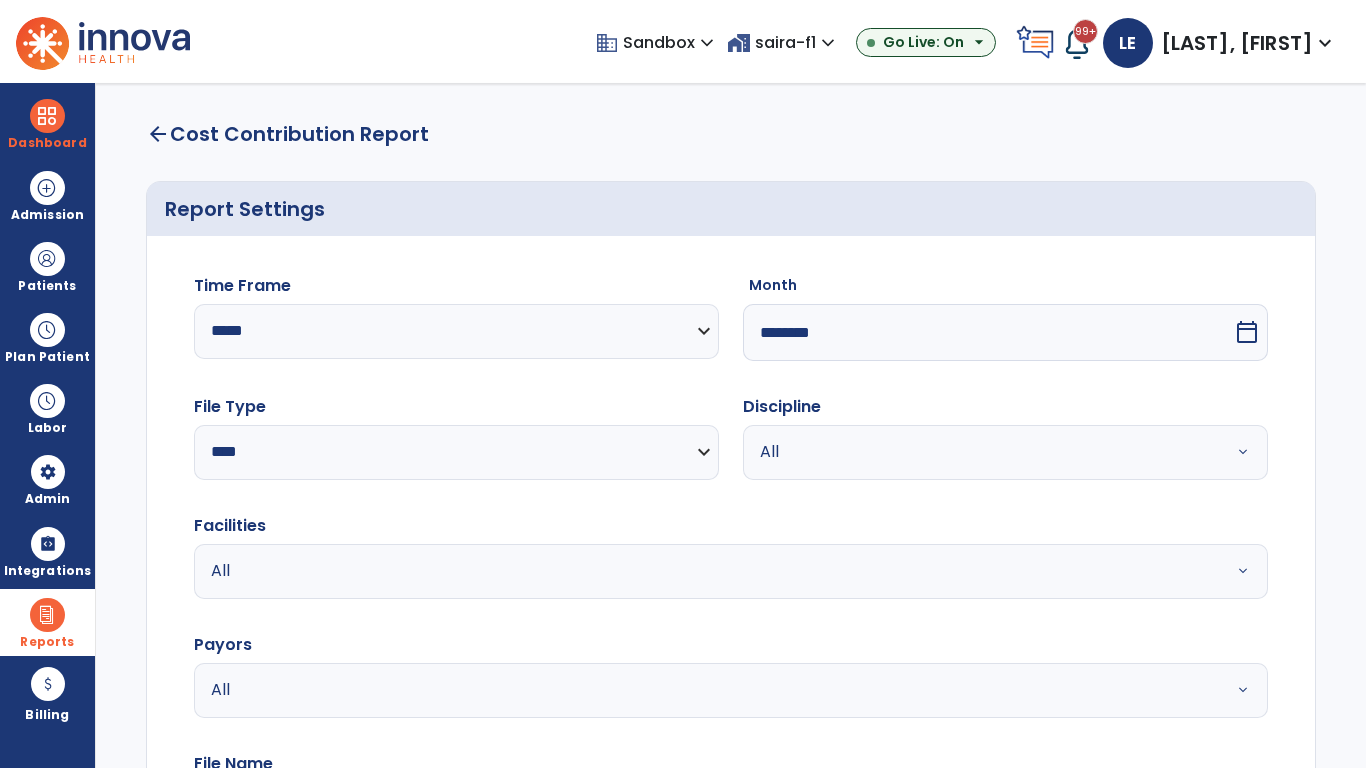 select on "*****" 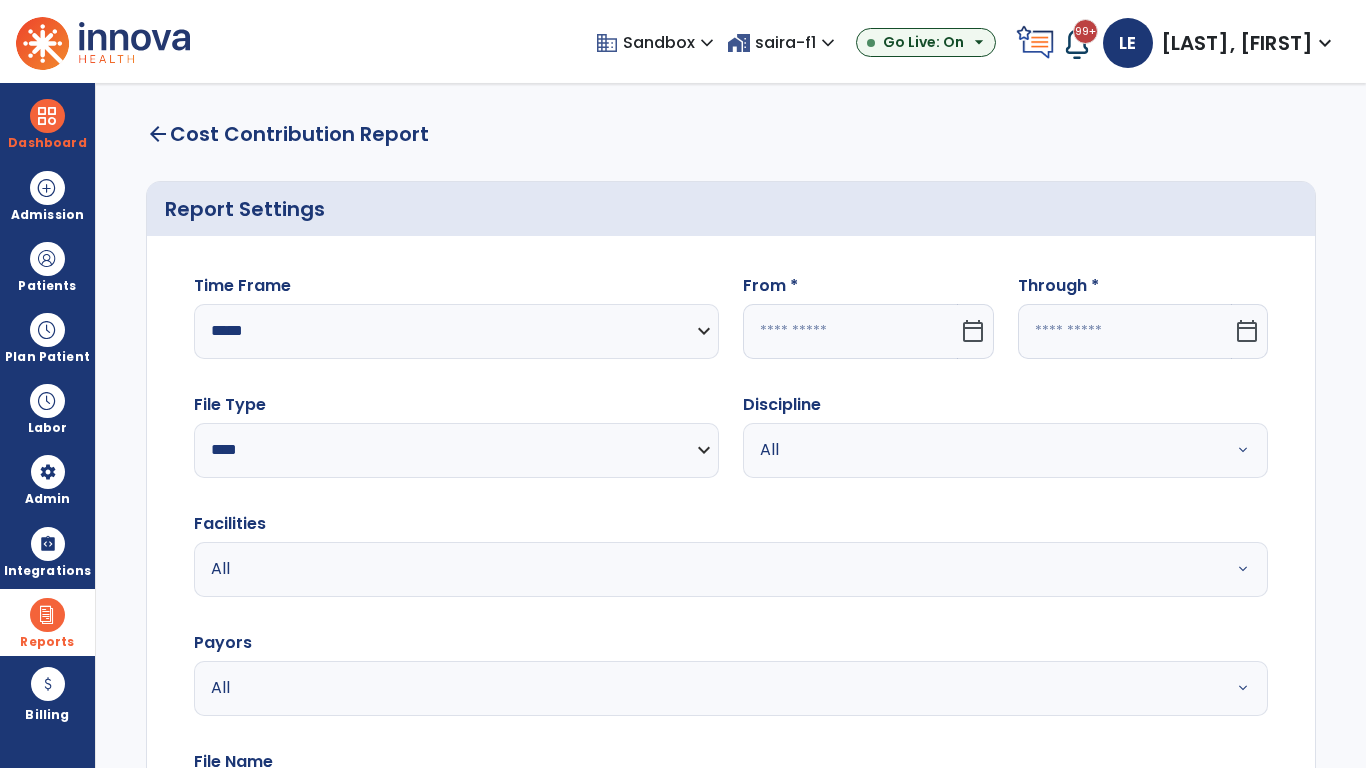 click 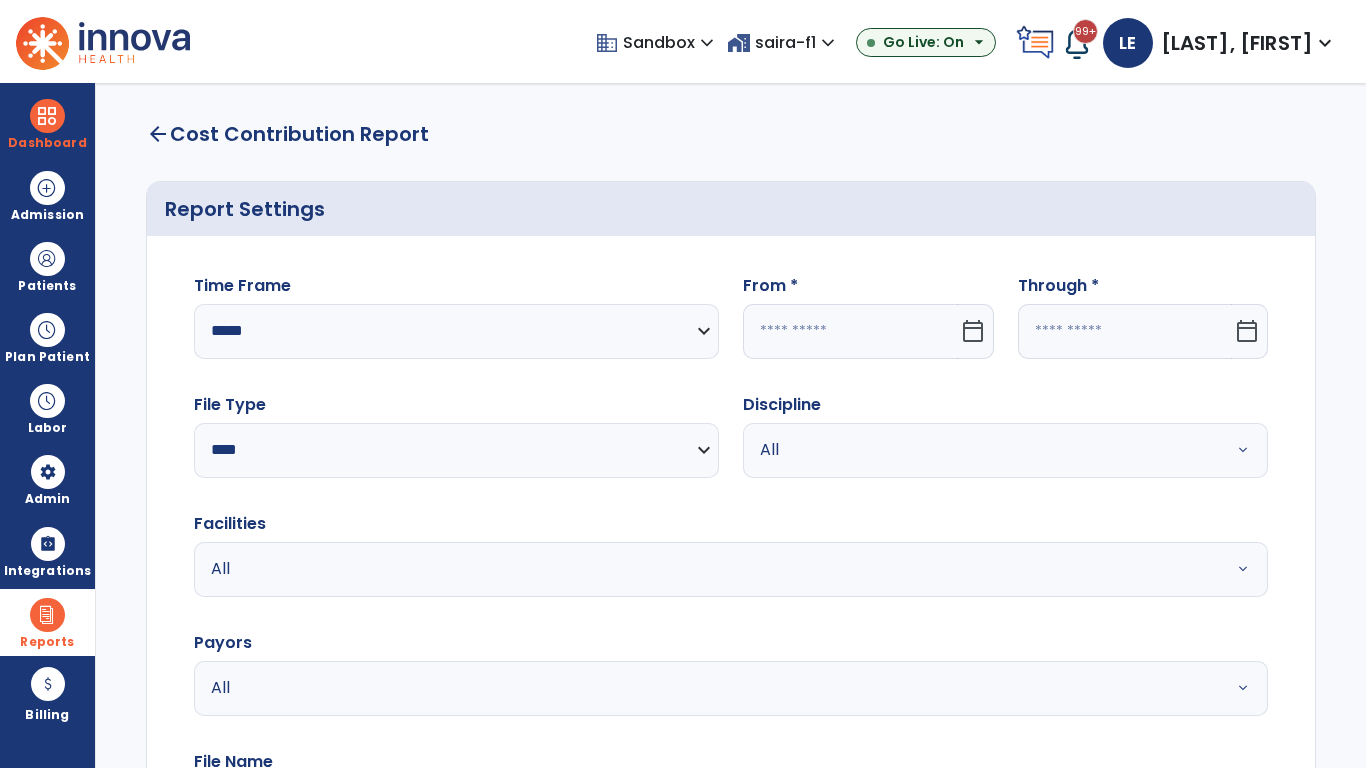 select on "*" 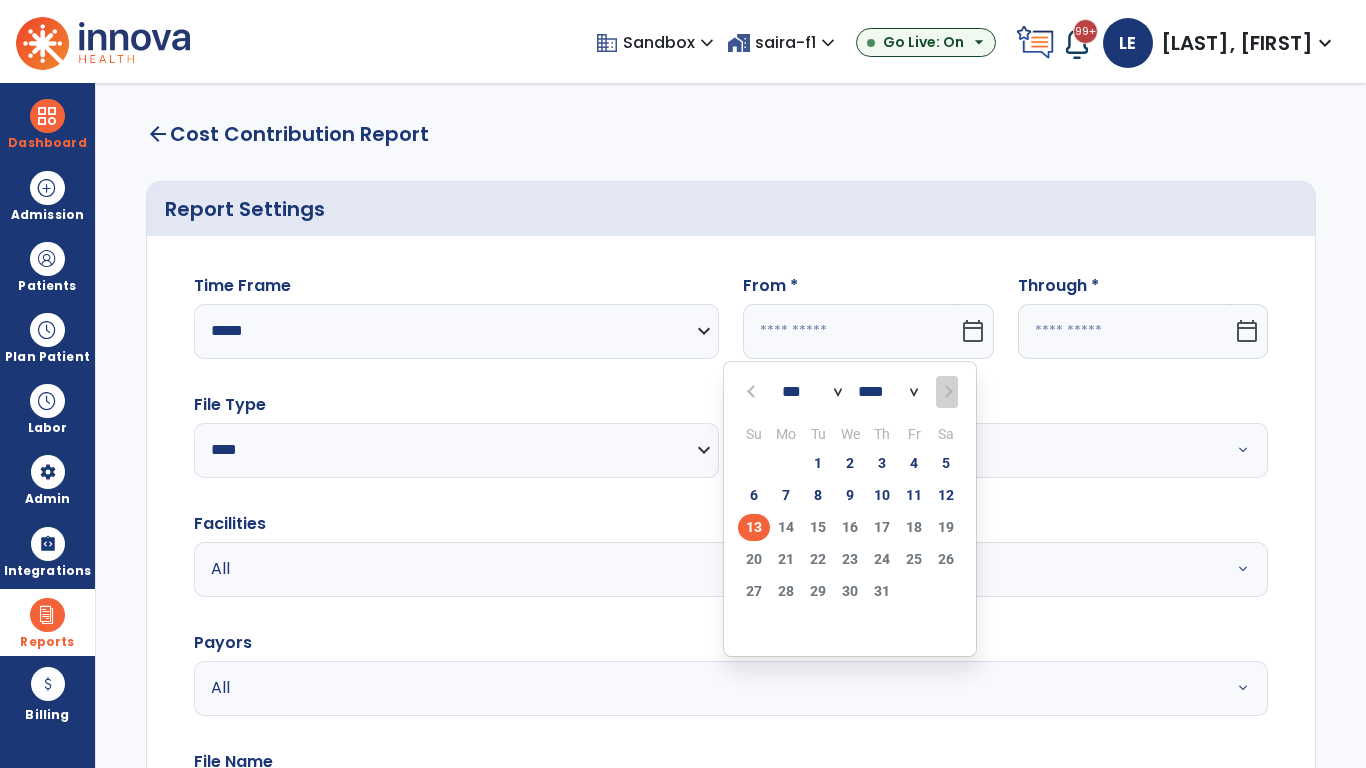 select on "****" 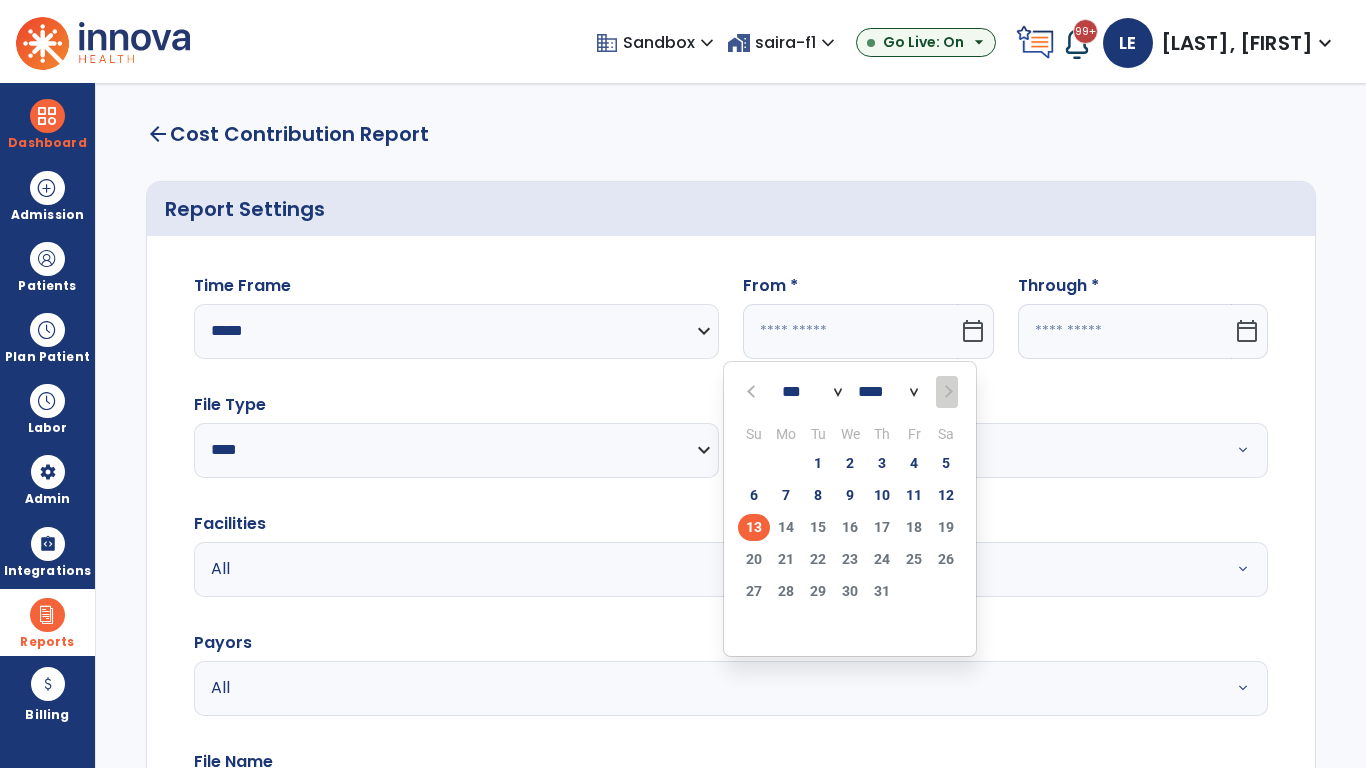 type on "**********" 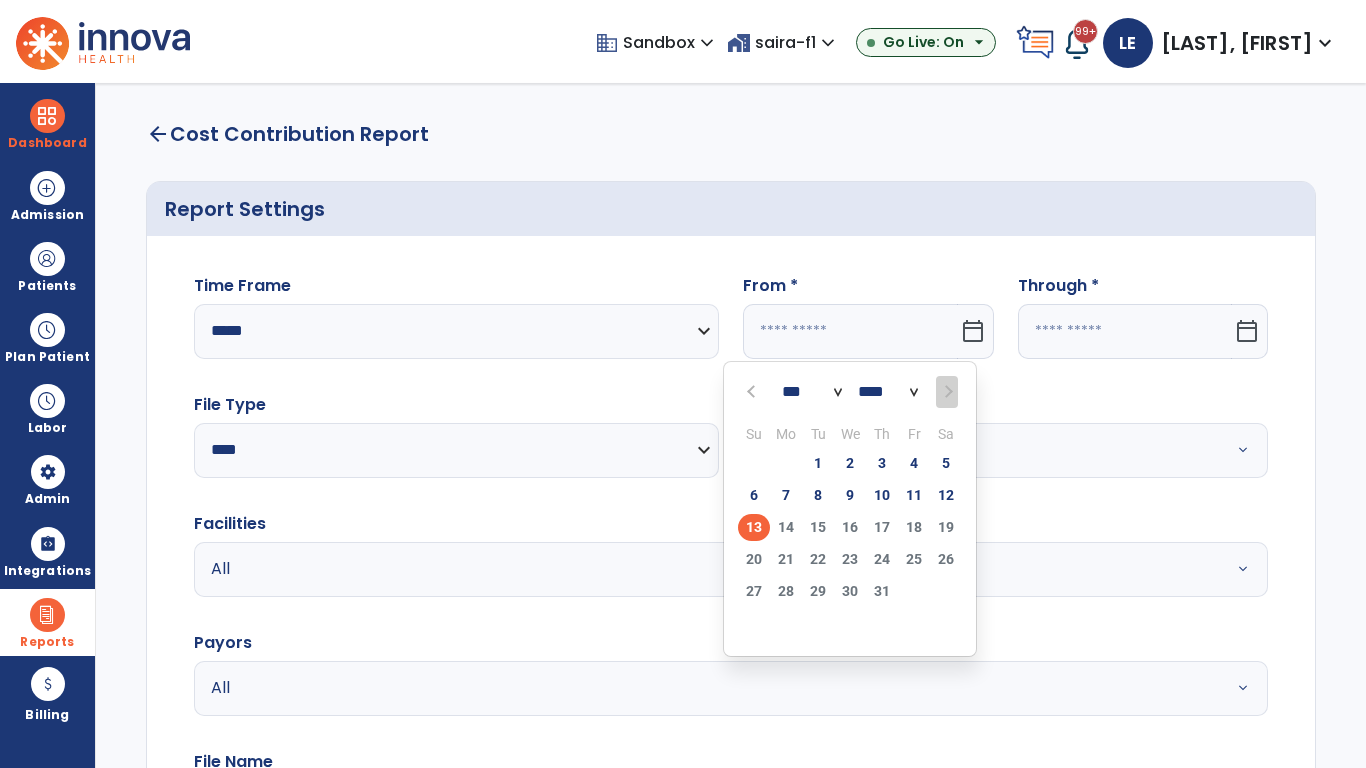 type on "*********" 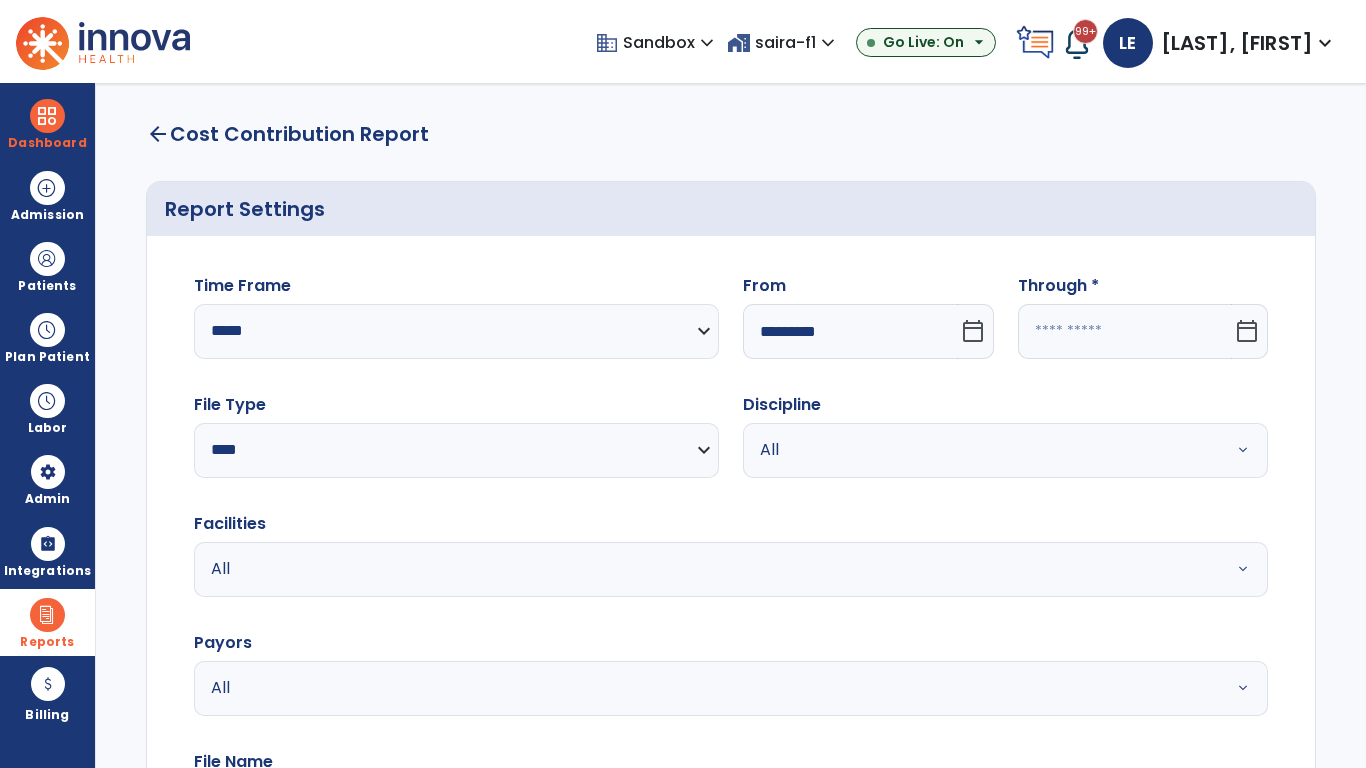 click 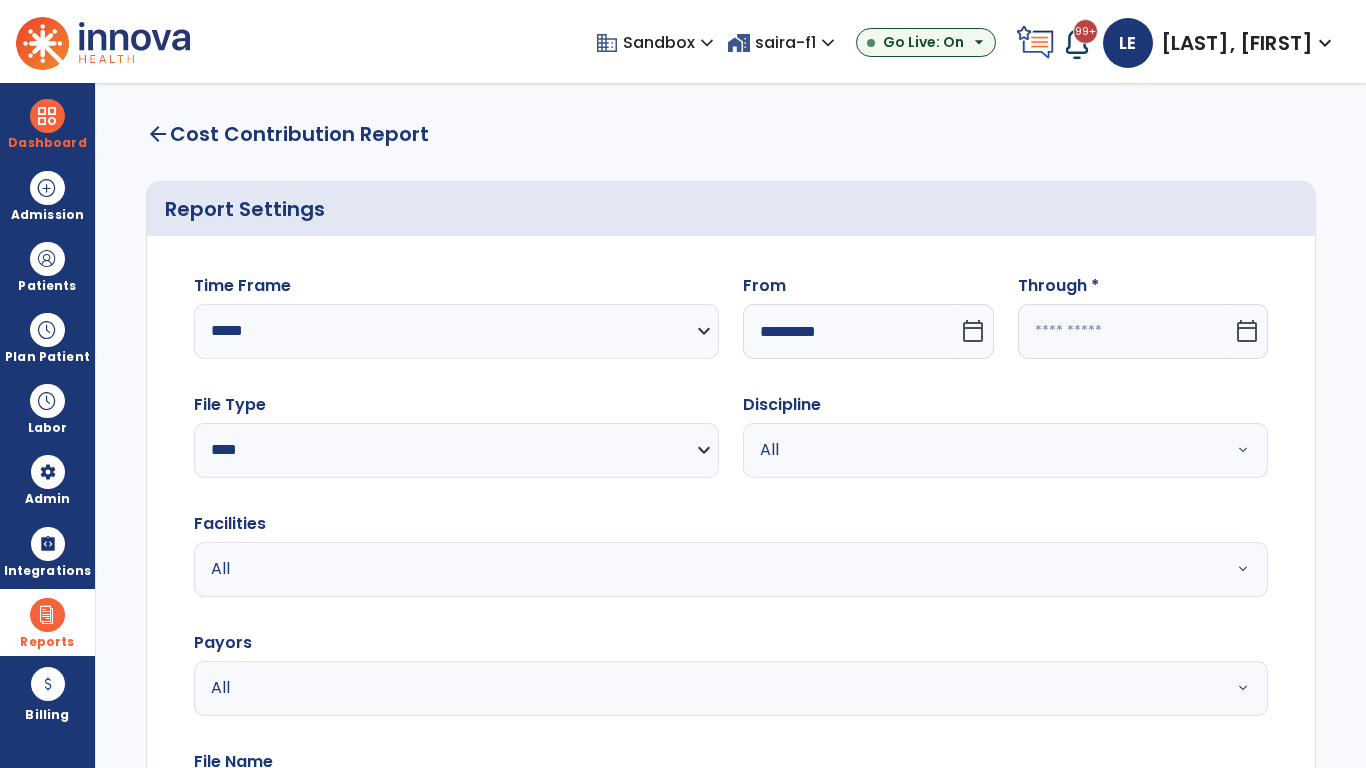 select on "*" 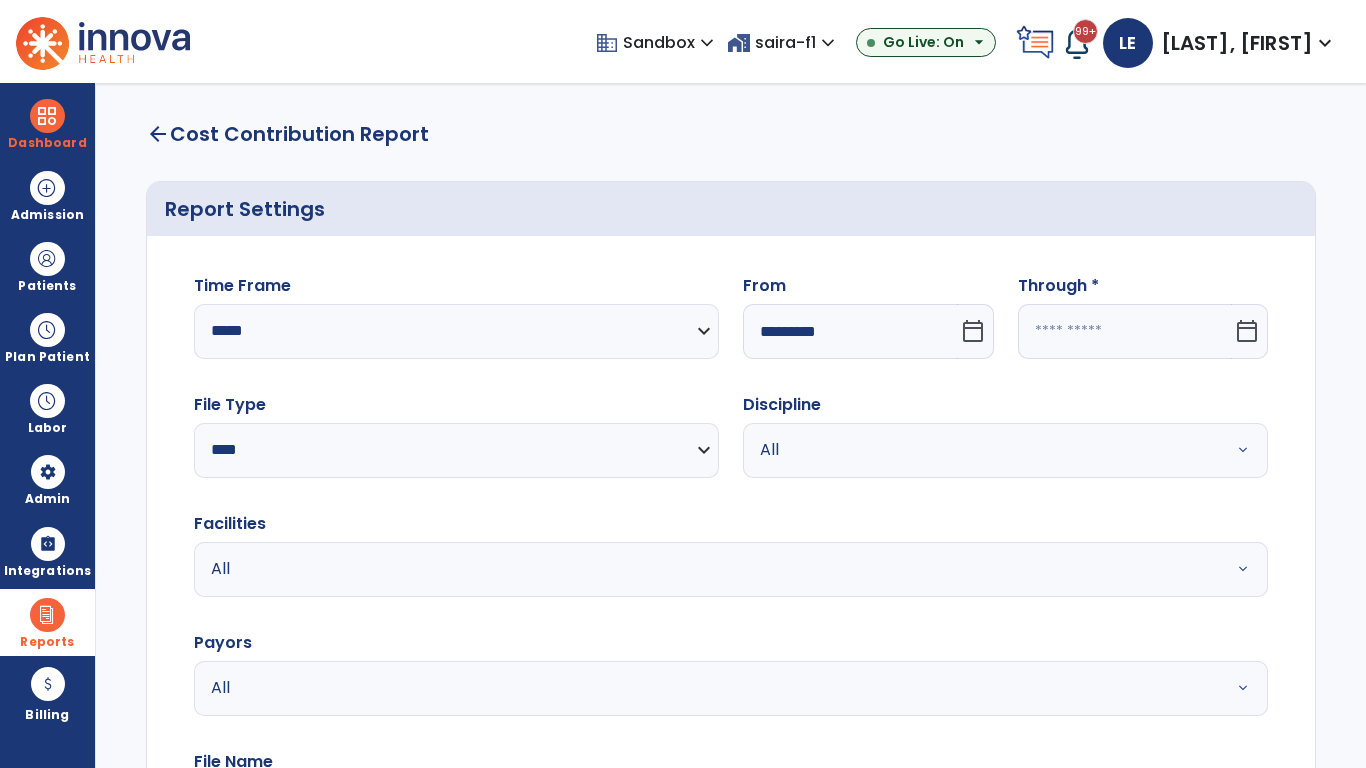 select on "****" 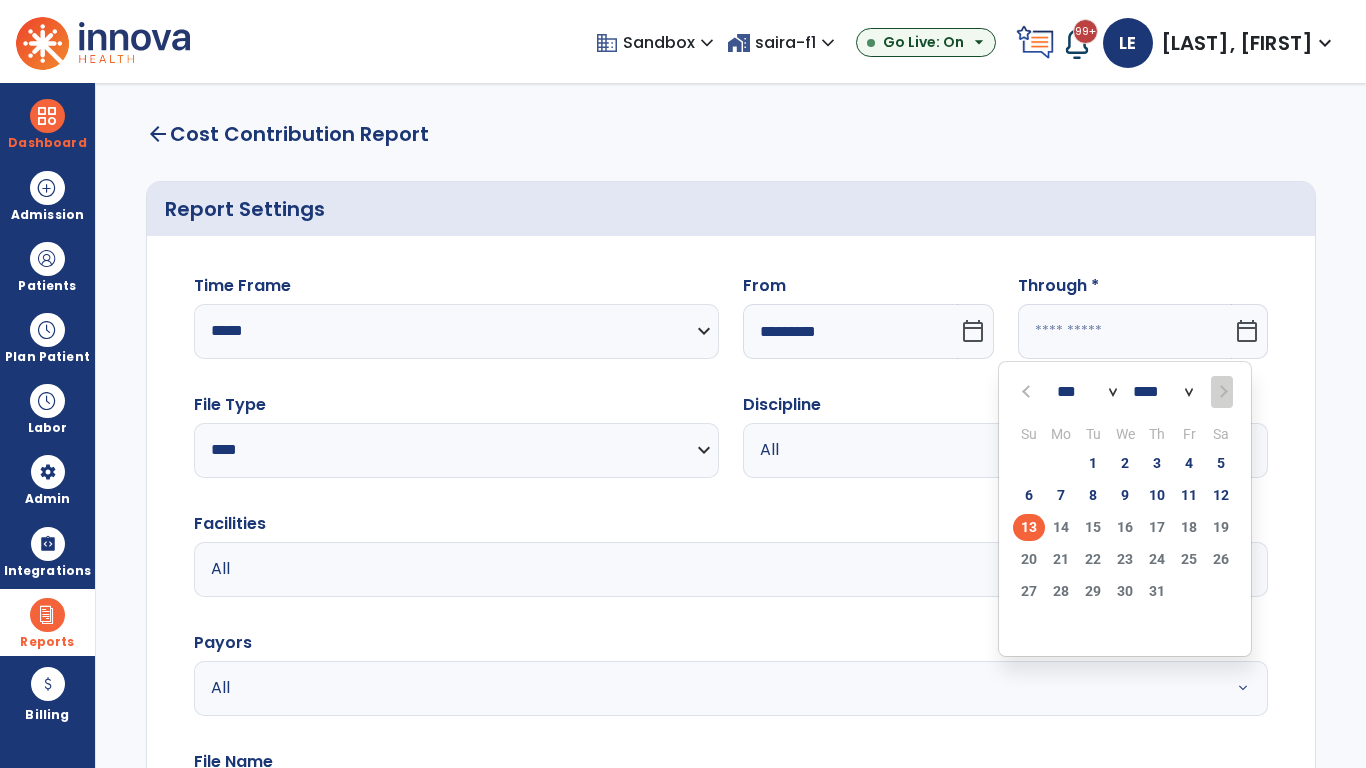 select on "*" 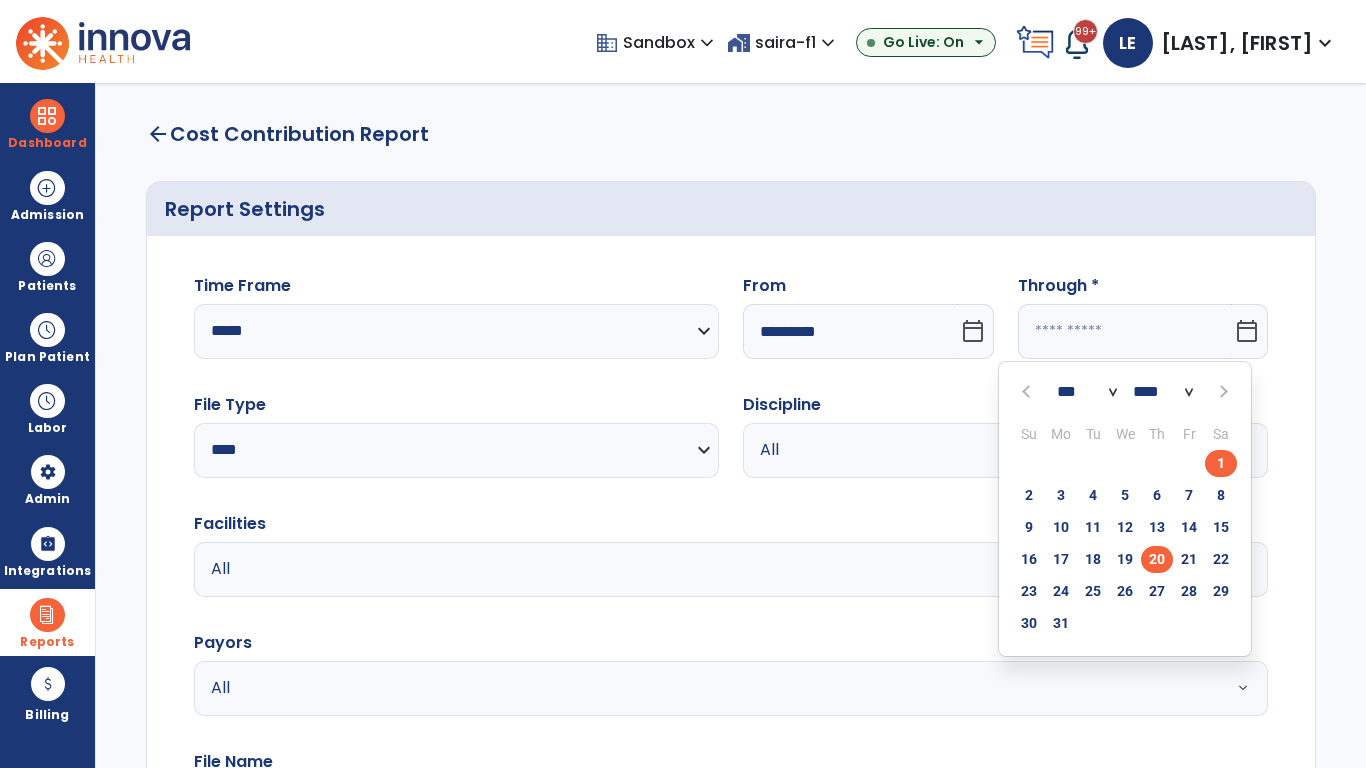 click on "20" 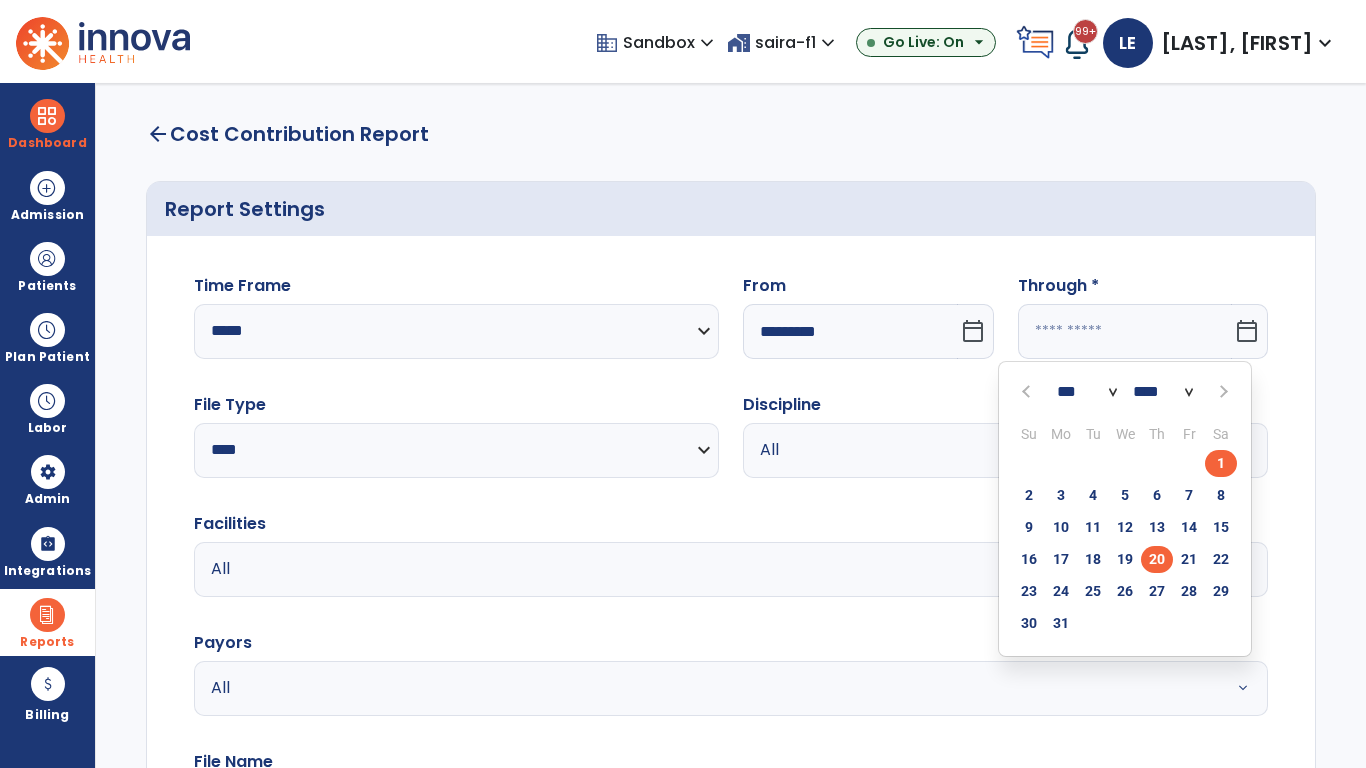 type on "**********" 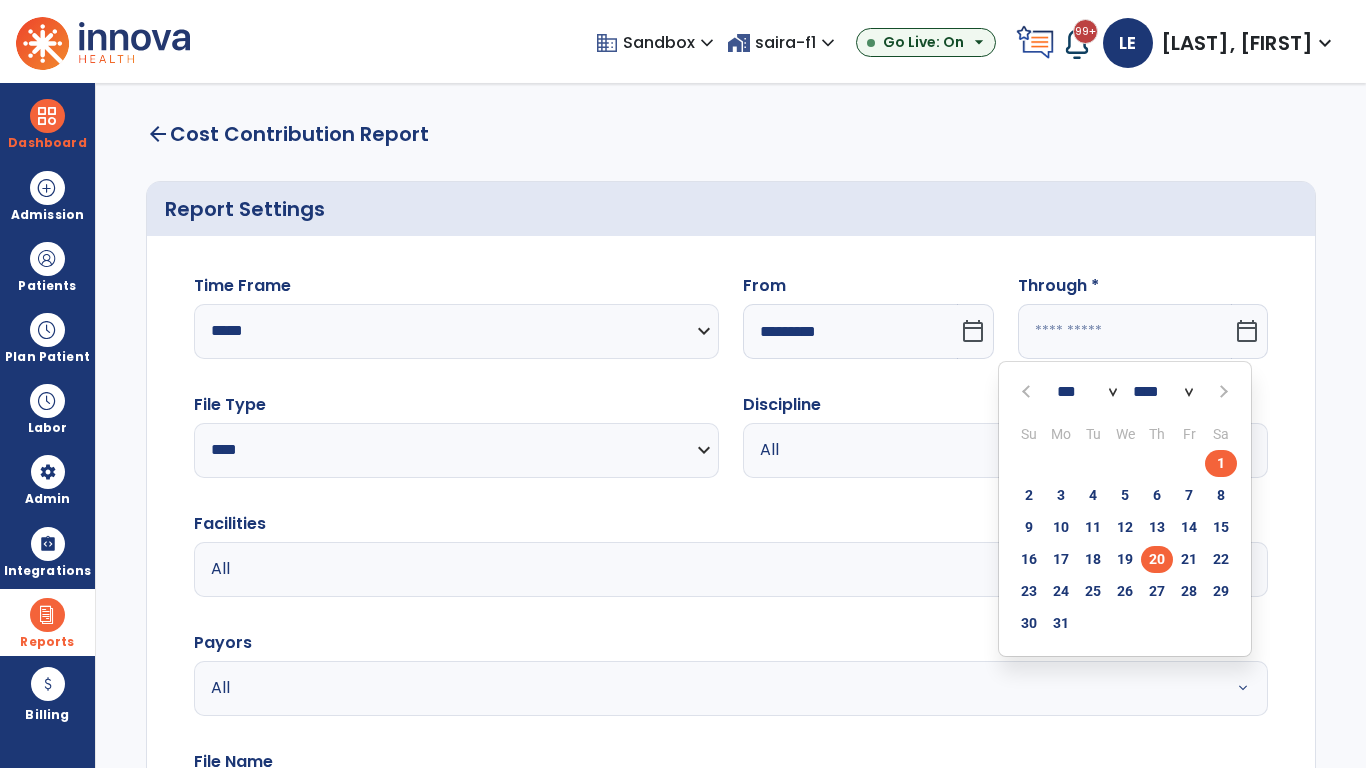 type on "*********" 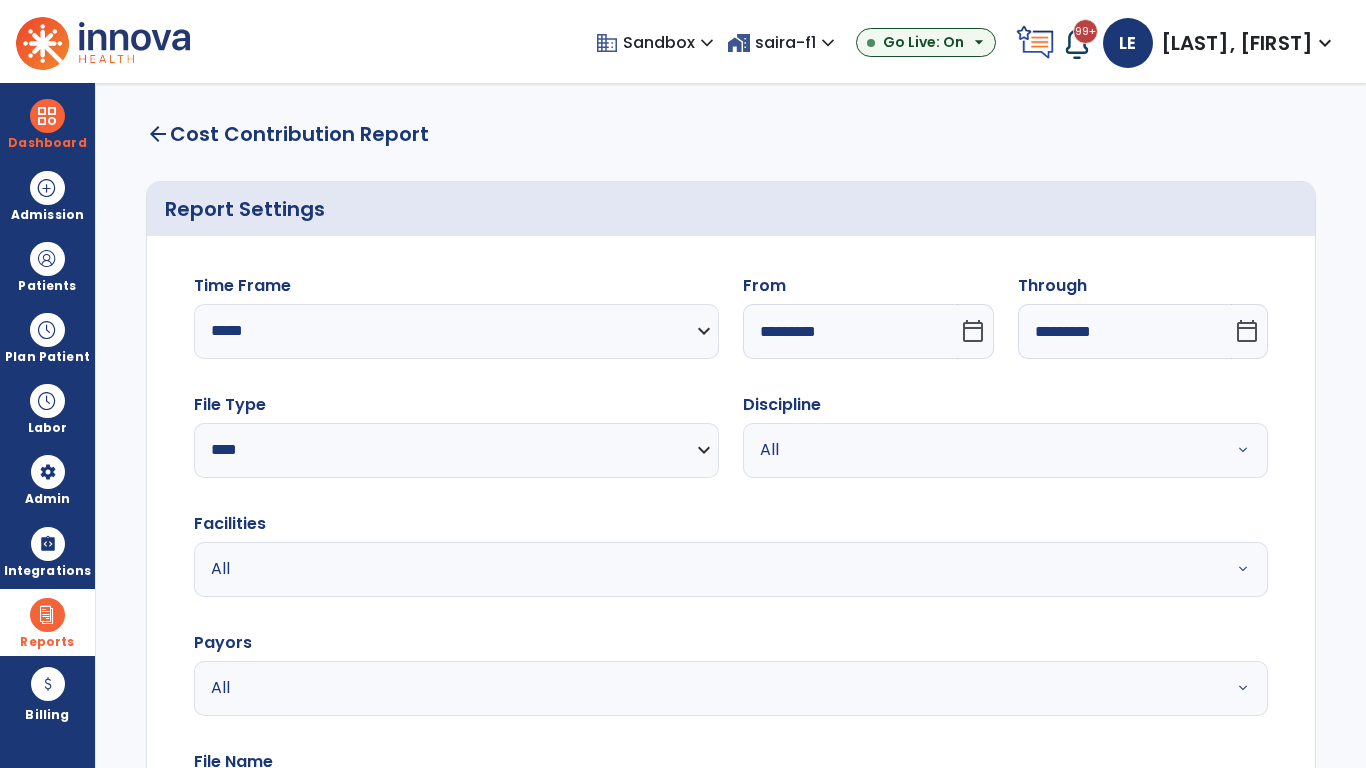 click on "All" at bounding box center (981, 450) 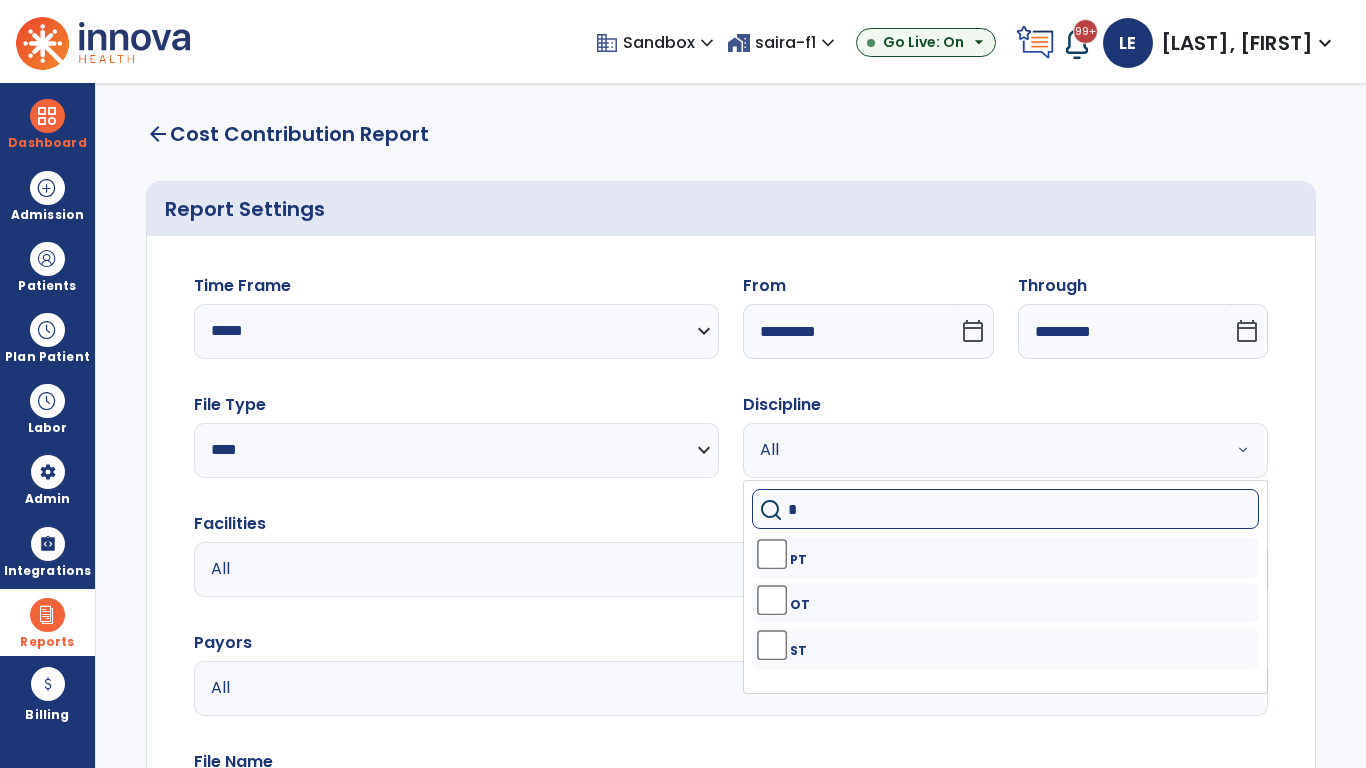 type on "**" 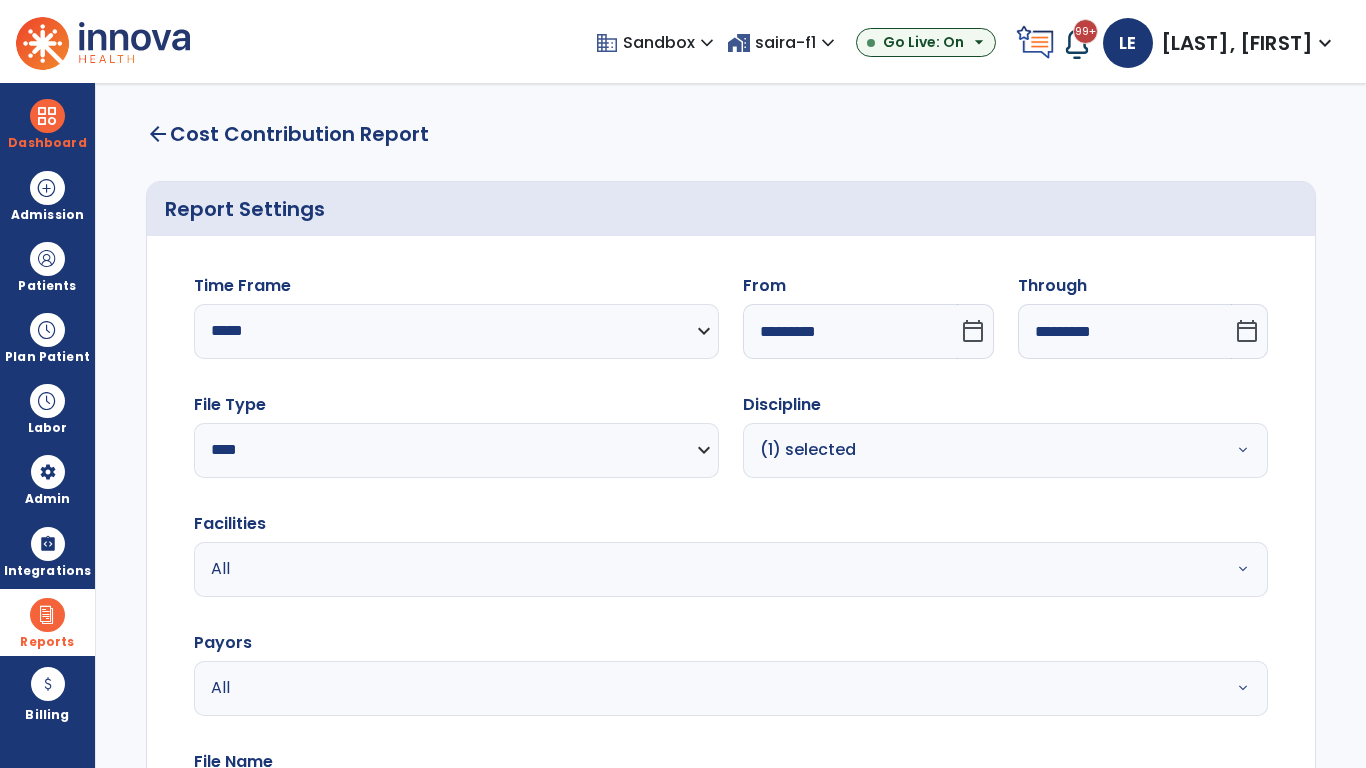 scroll, scrollTop: 51, scrollLeft: 0, axis: vertical 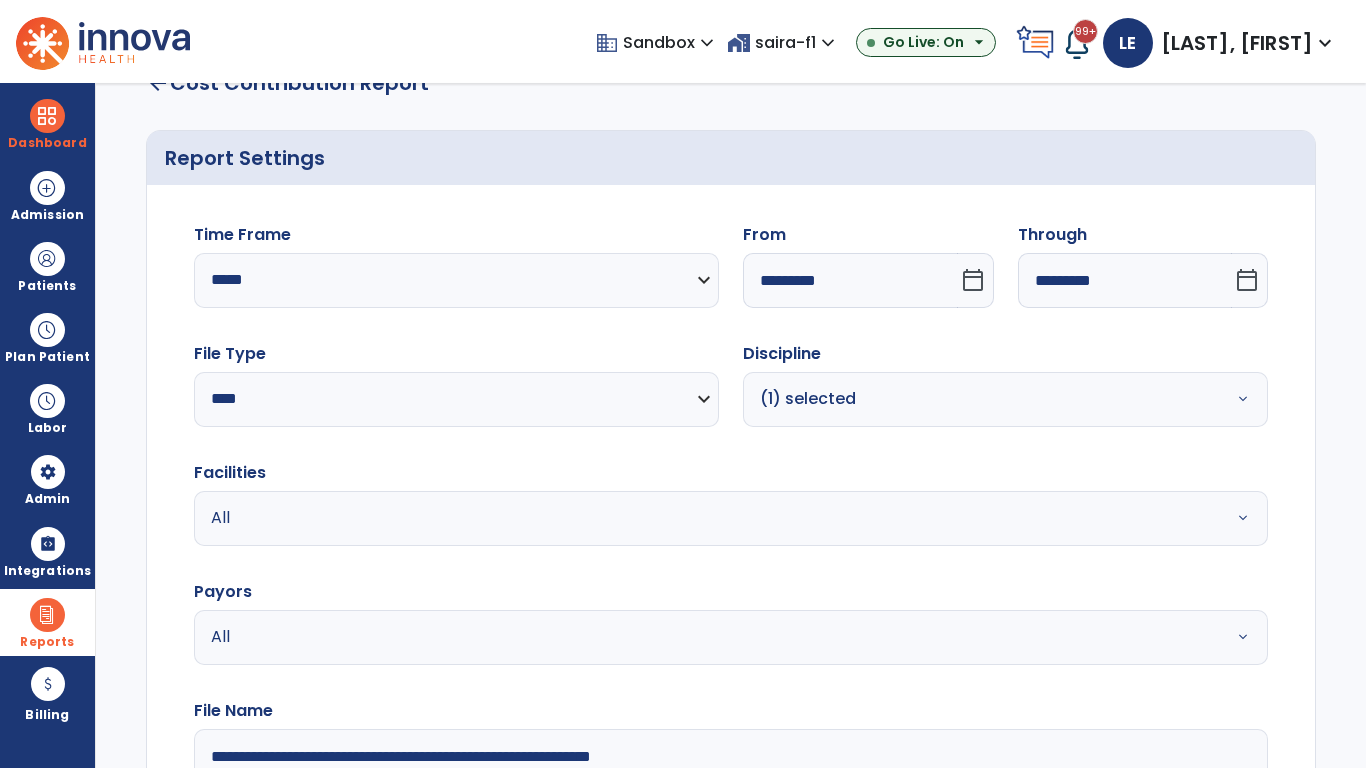 type on "**********" 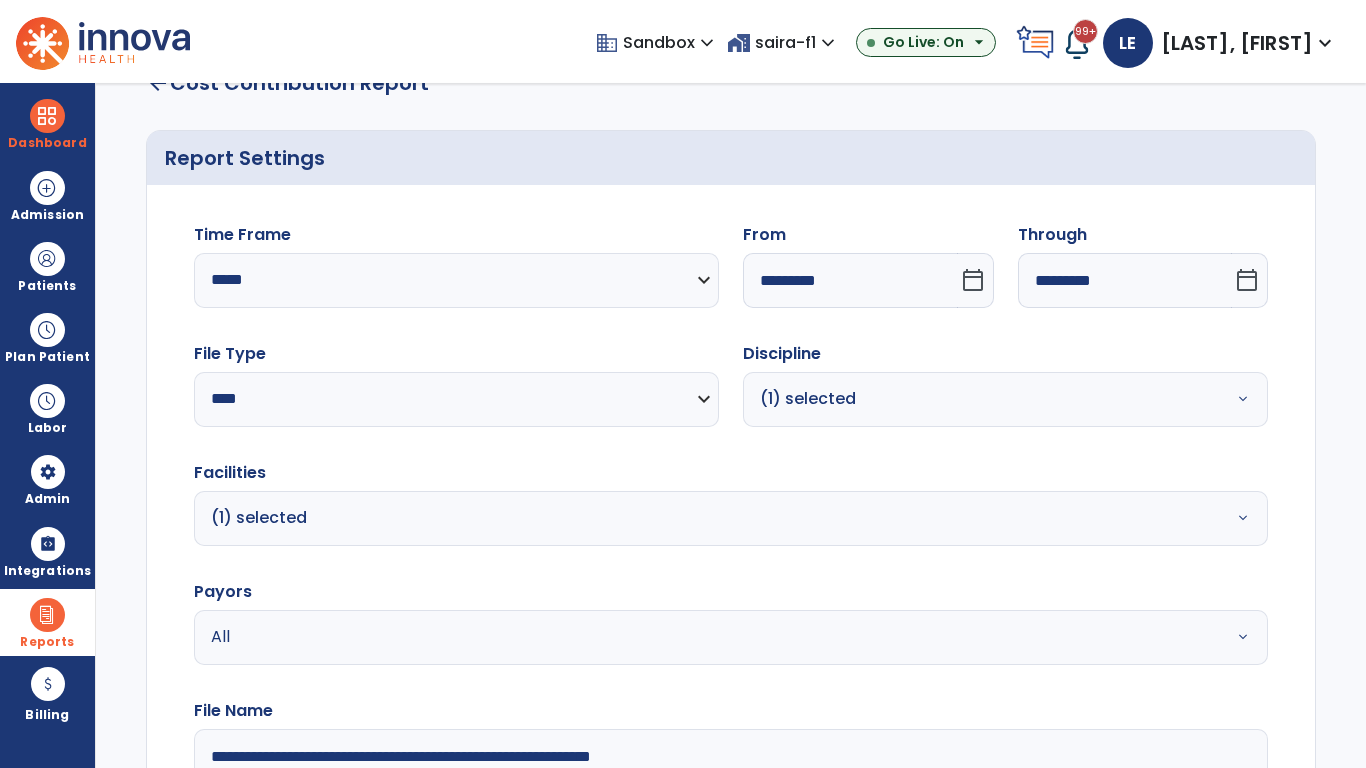 click on "All" at bounding box center (679, 637) 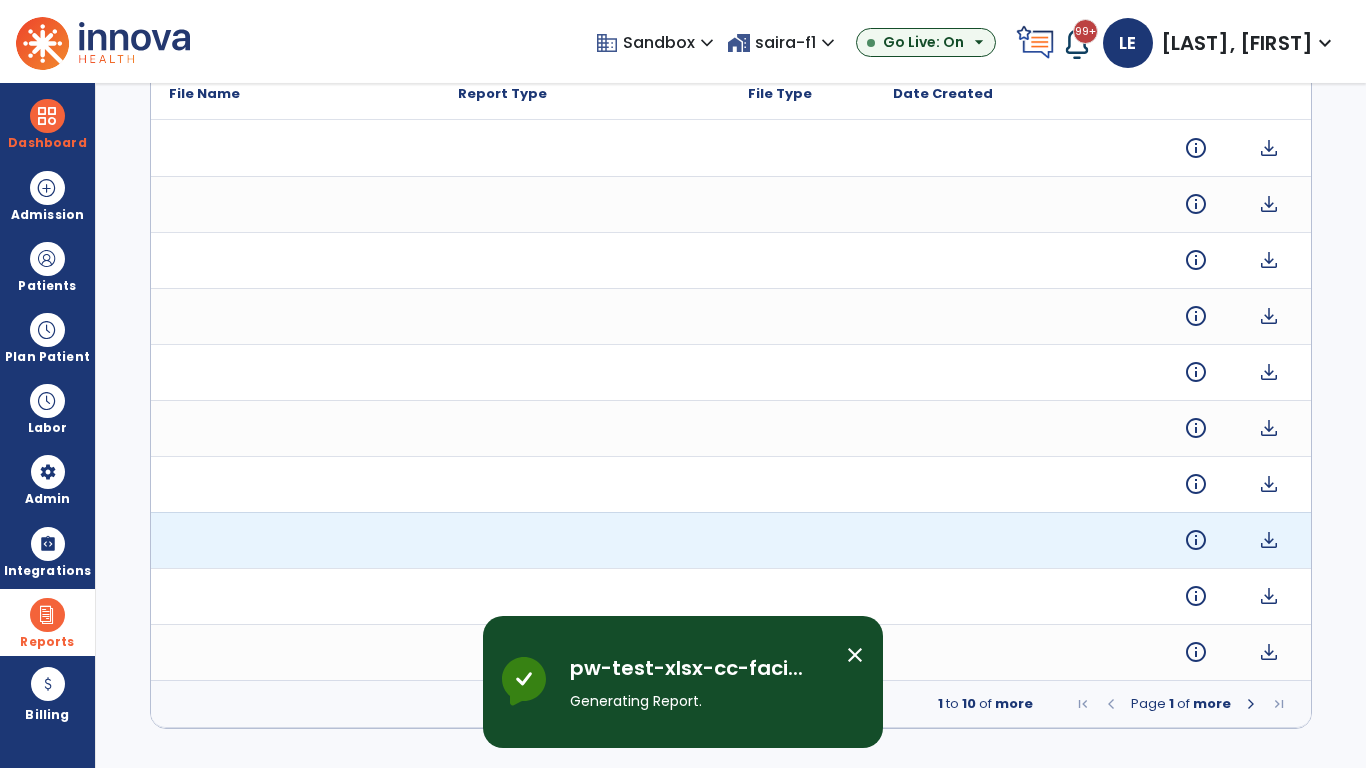 scroll, scrollTop: 0, scrollLeft: 0, axis: both 